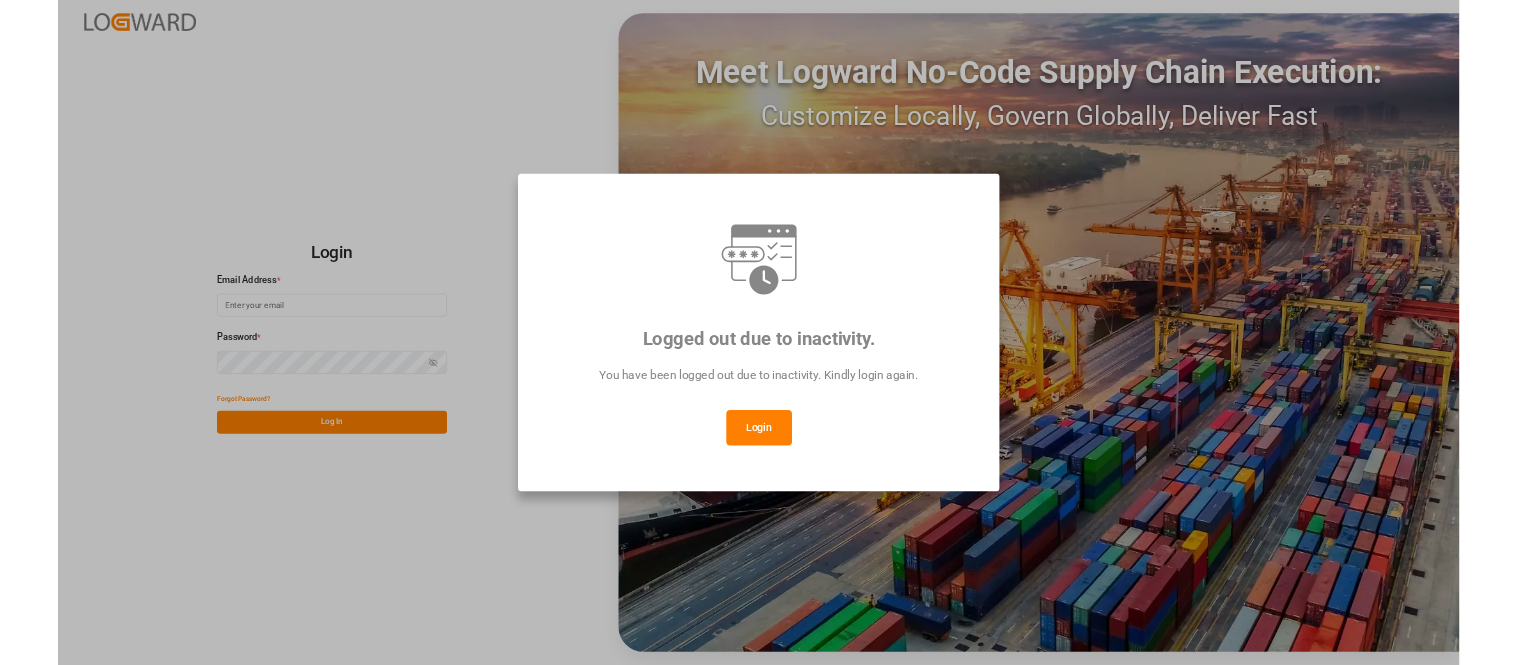 scroll, scrollTop: 0, scrollLeft: 0, axis: both 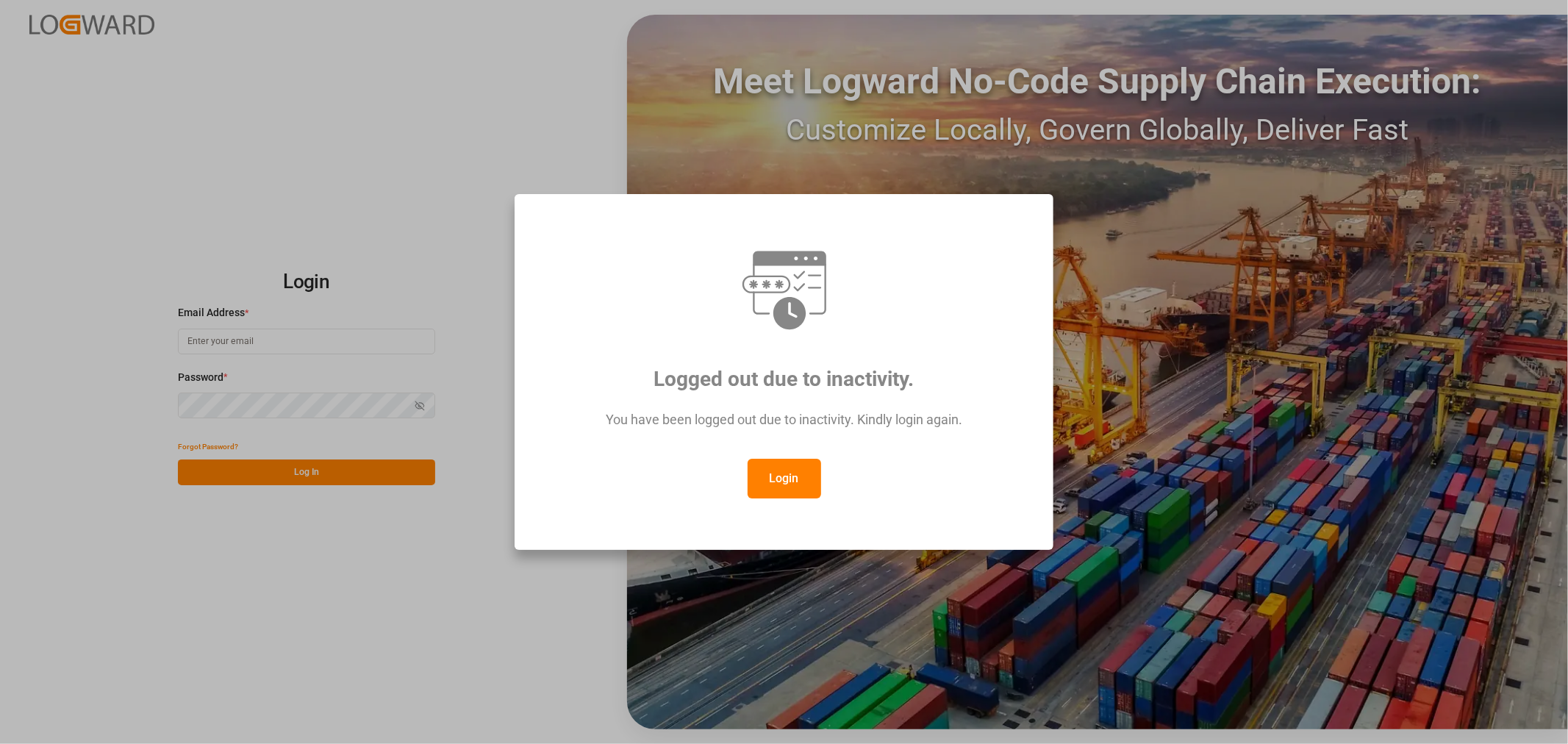 click on "Login" at bounding box center (784, 479) 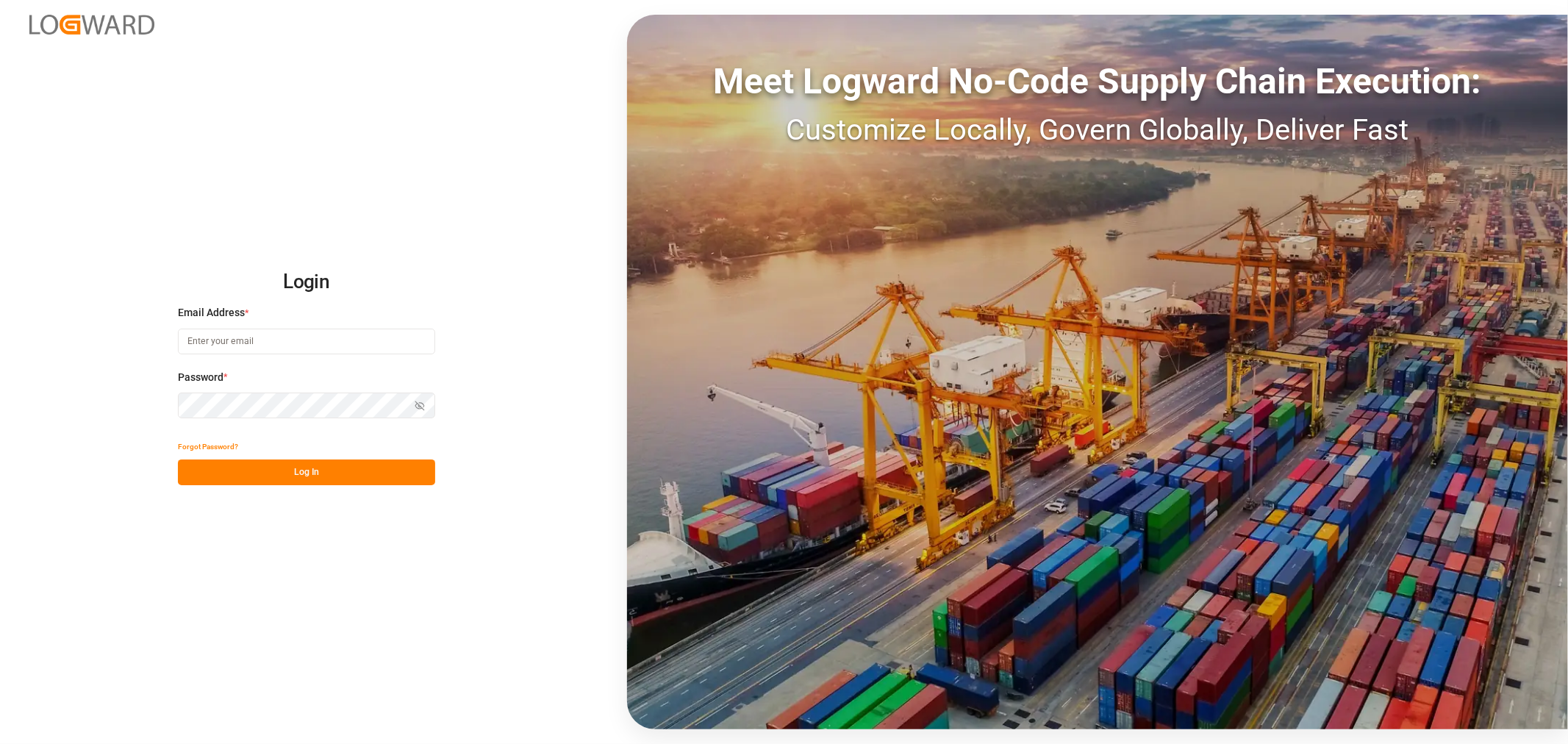 click at bounding box center [307, 341] 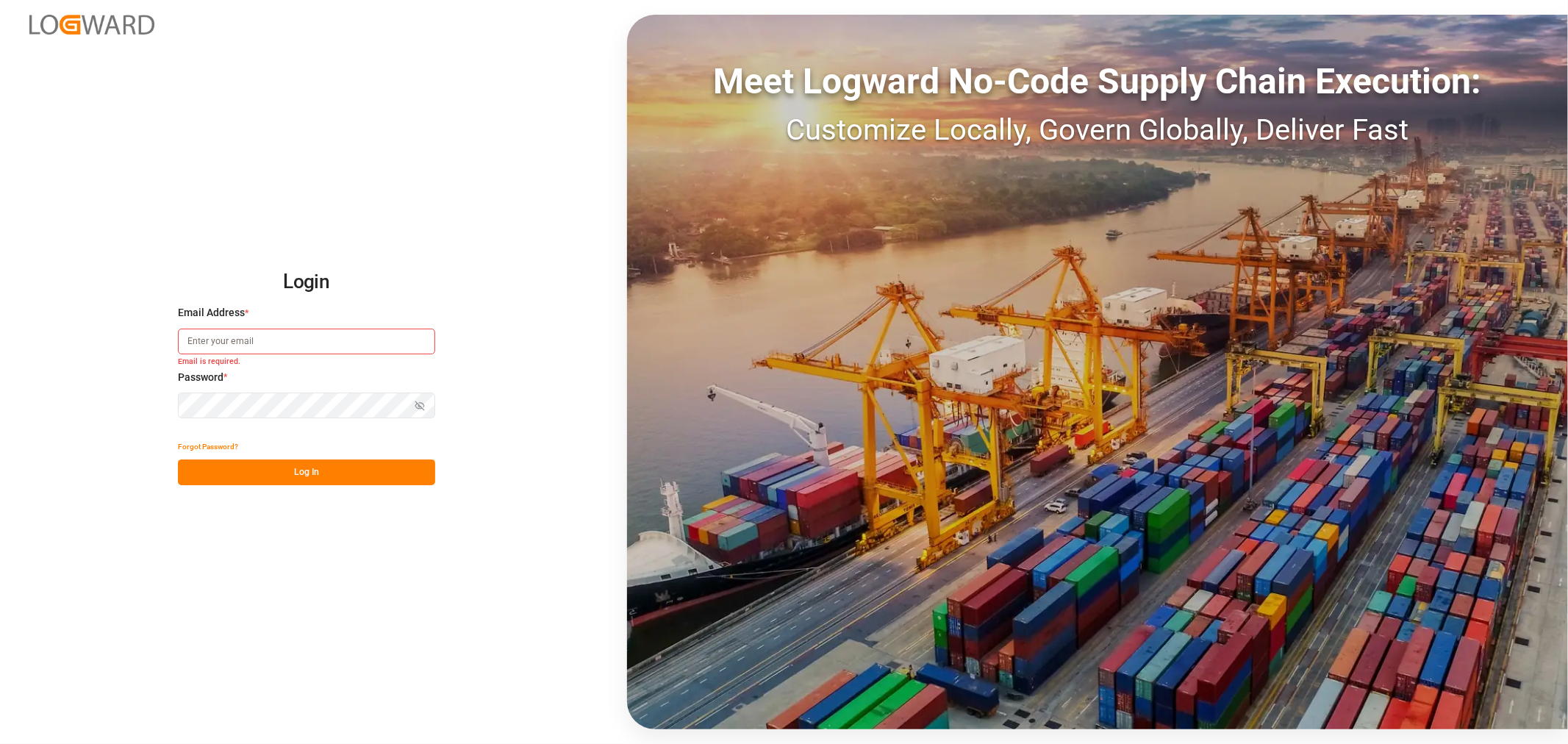 type on "[EMAIL]" 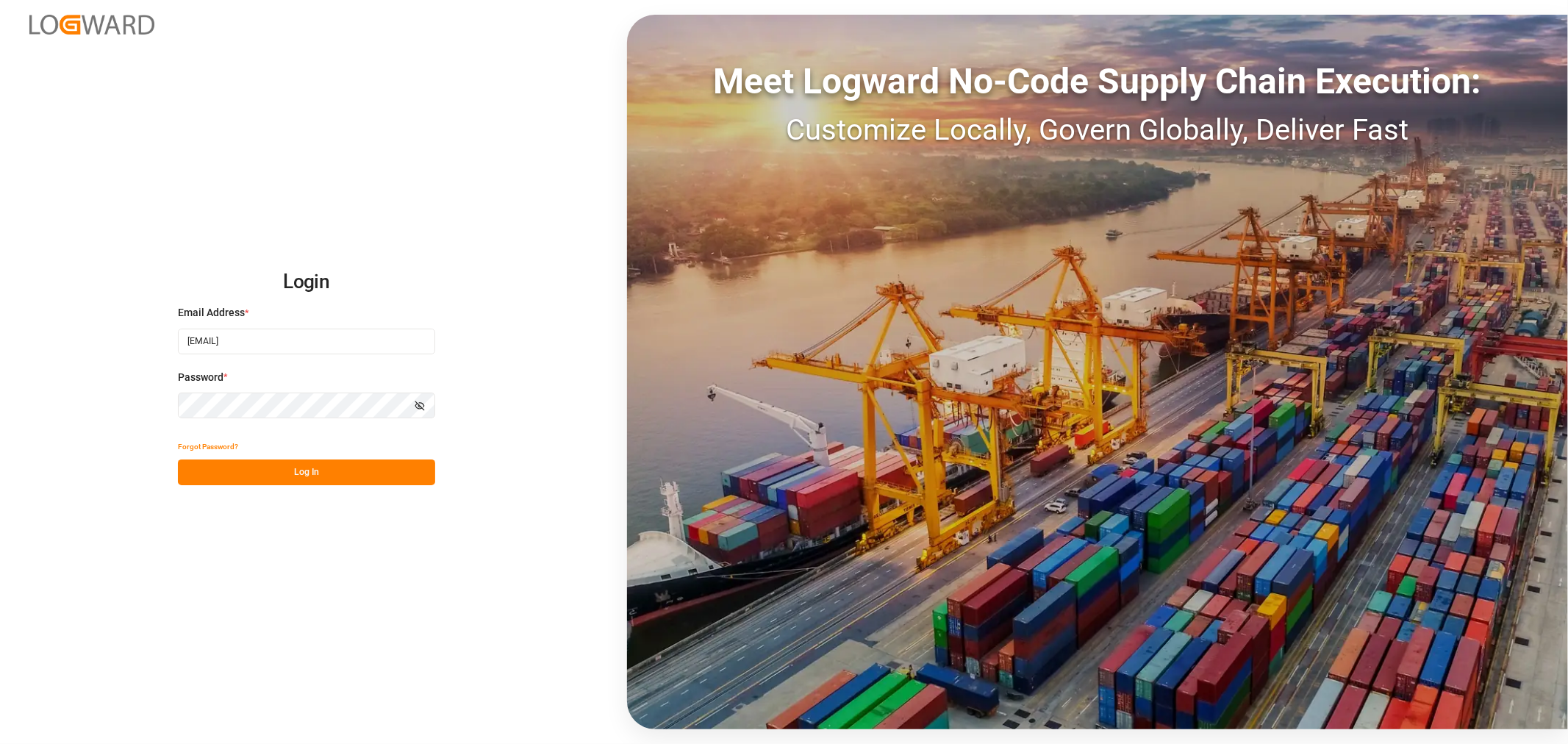click on "Show password" at bounding box center [420, 405] 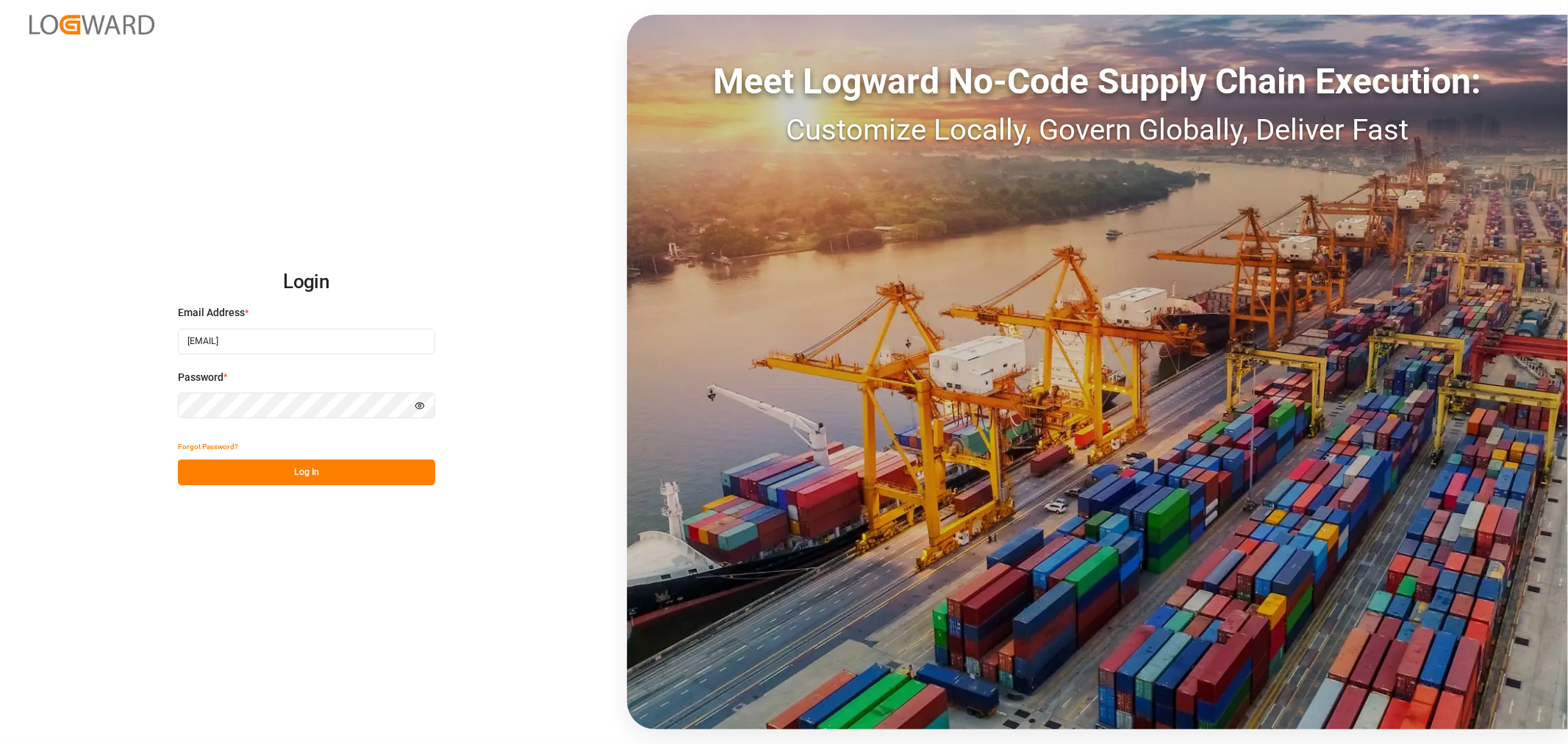 click on "Log In" at bounding box center [307, 472] 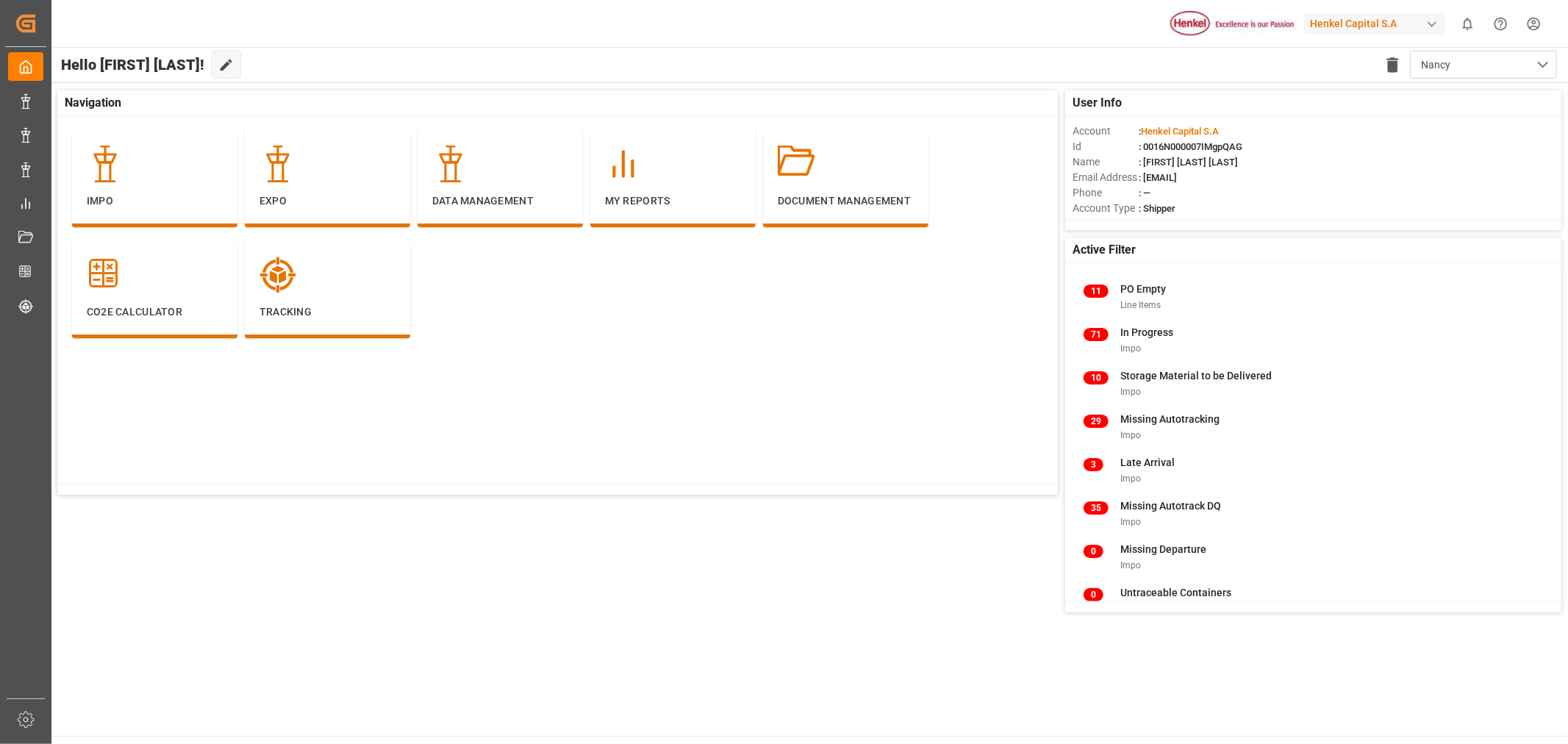 click on "Henkel Capital S.A 0 Notifications Only show unread All Mark all categories read No notifications" at bounding box center (804, 24) 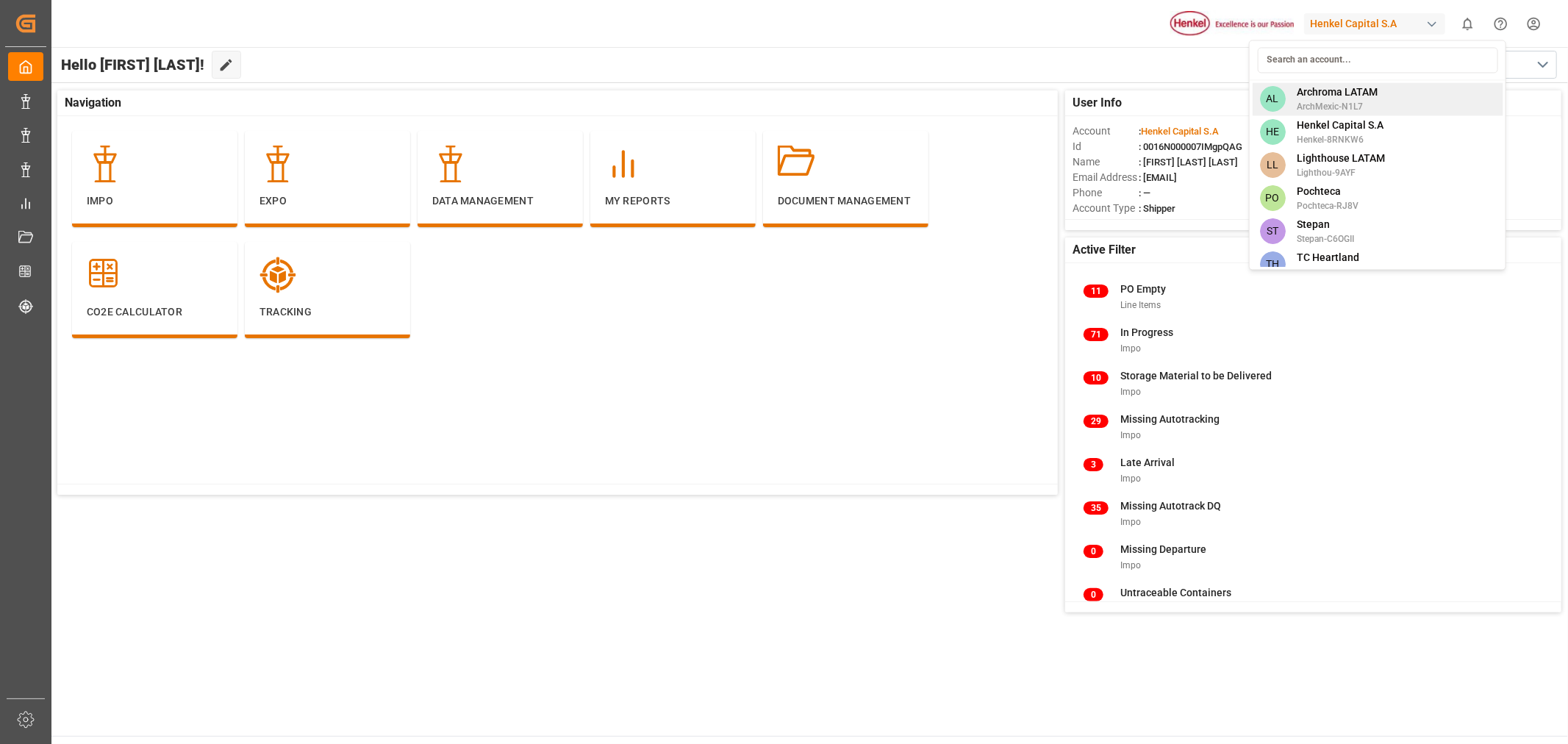click on "ArchMexic-N1L7" at bounding box center [1337, 107] 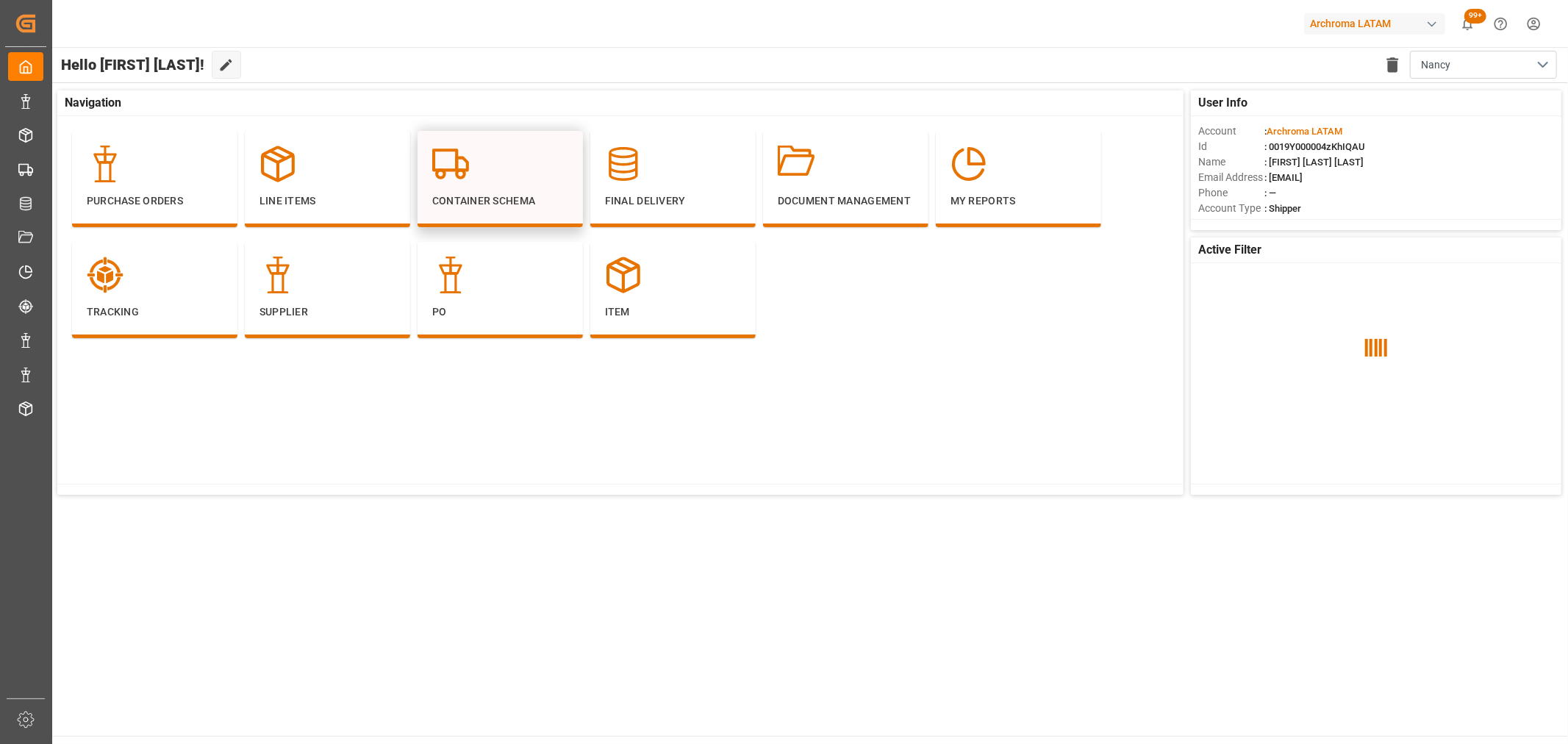 click at bounding box center (500, 164) 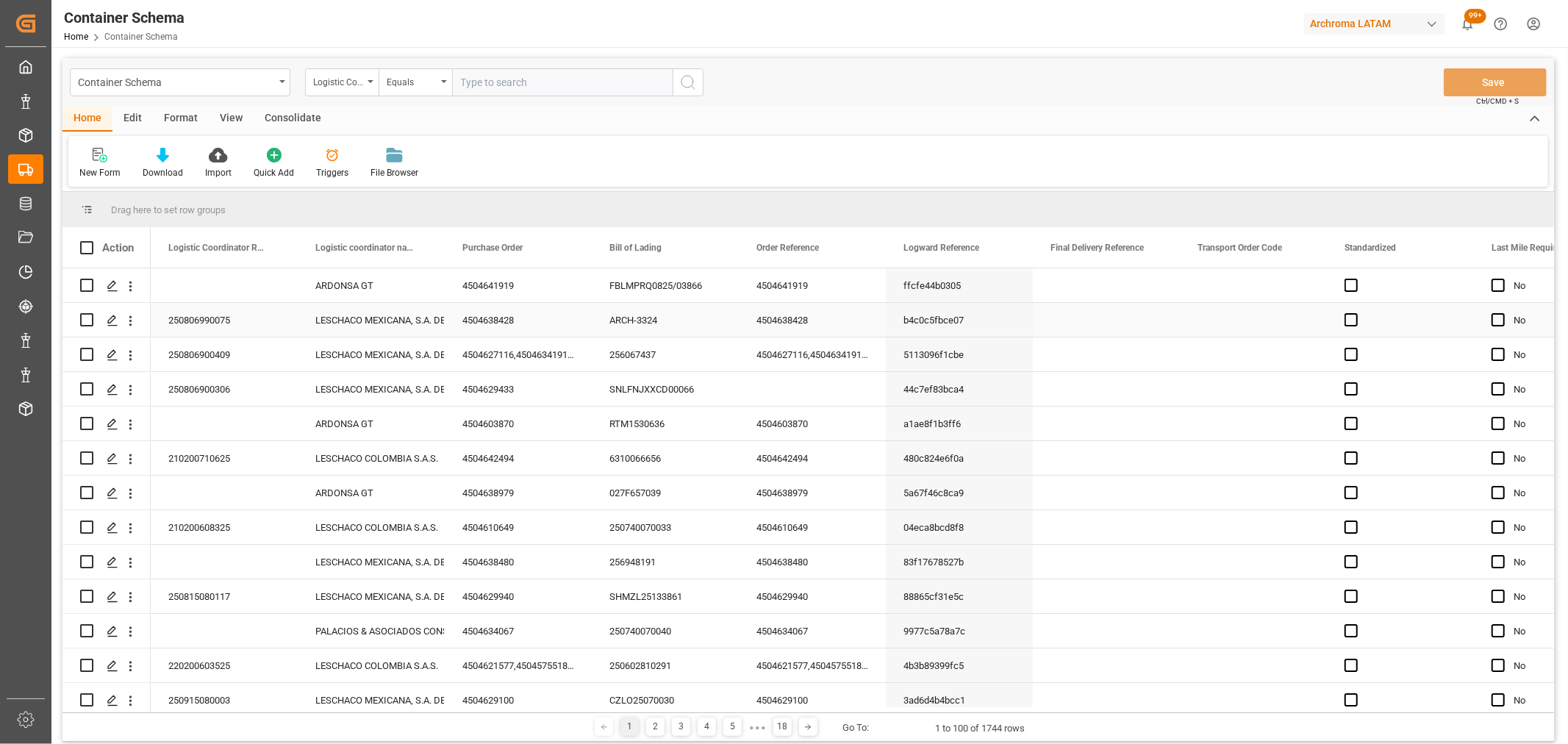 click on "LESCHACO MEXICANA, S.A. DE C.V." at bounding box center (371, 321) 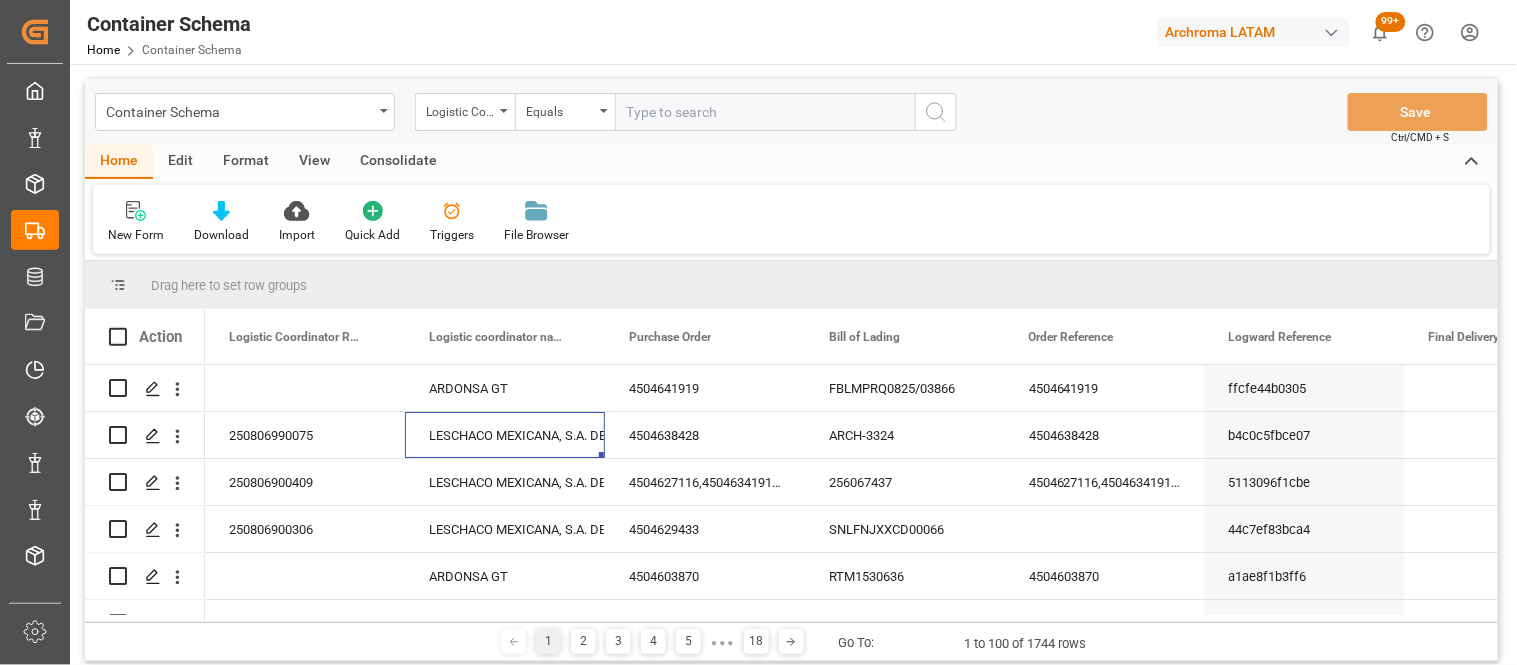 click on "Archroma LATAM" at bounding box center [1254, 32] 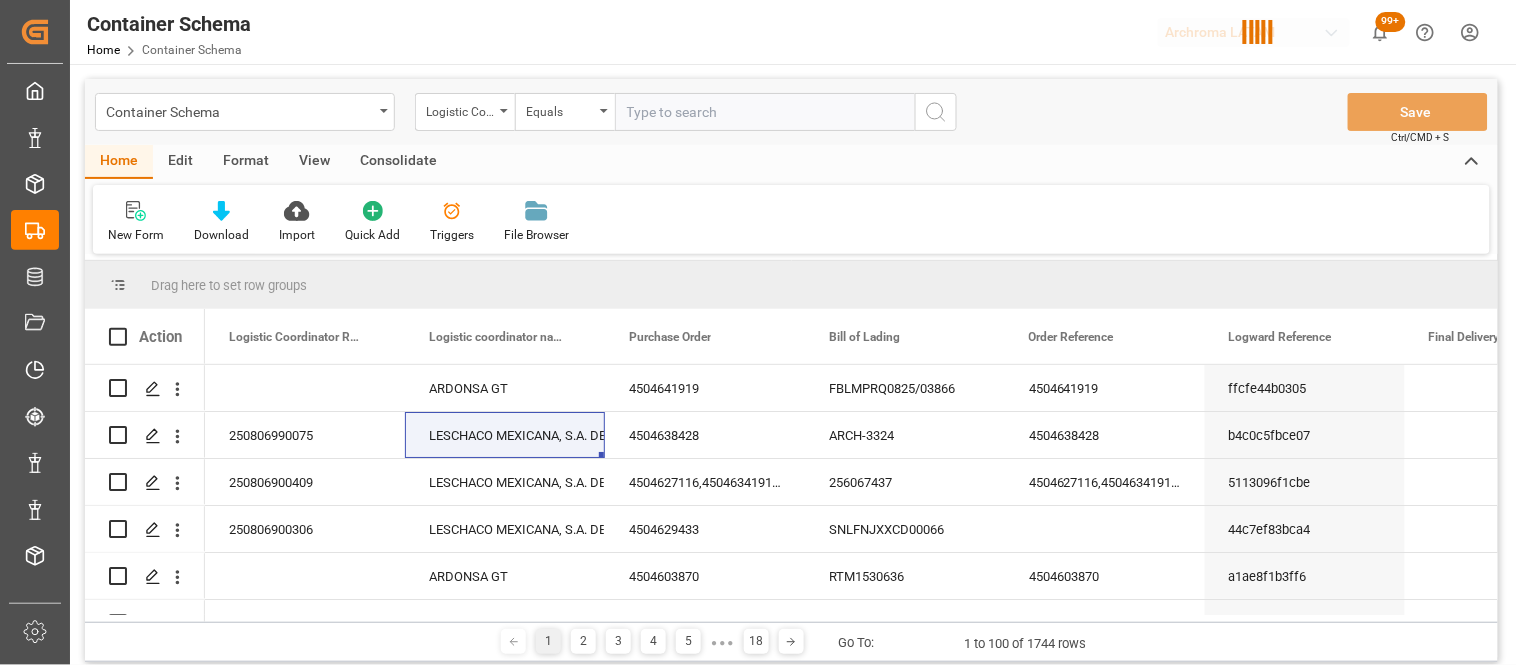 click on "New Form Download Import Quick Add Triggers File Browser" at bounding box center (791, 219) 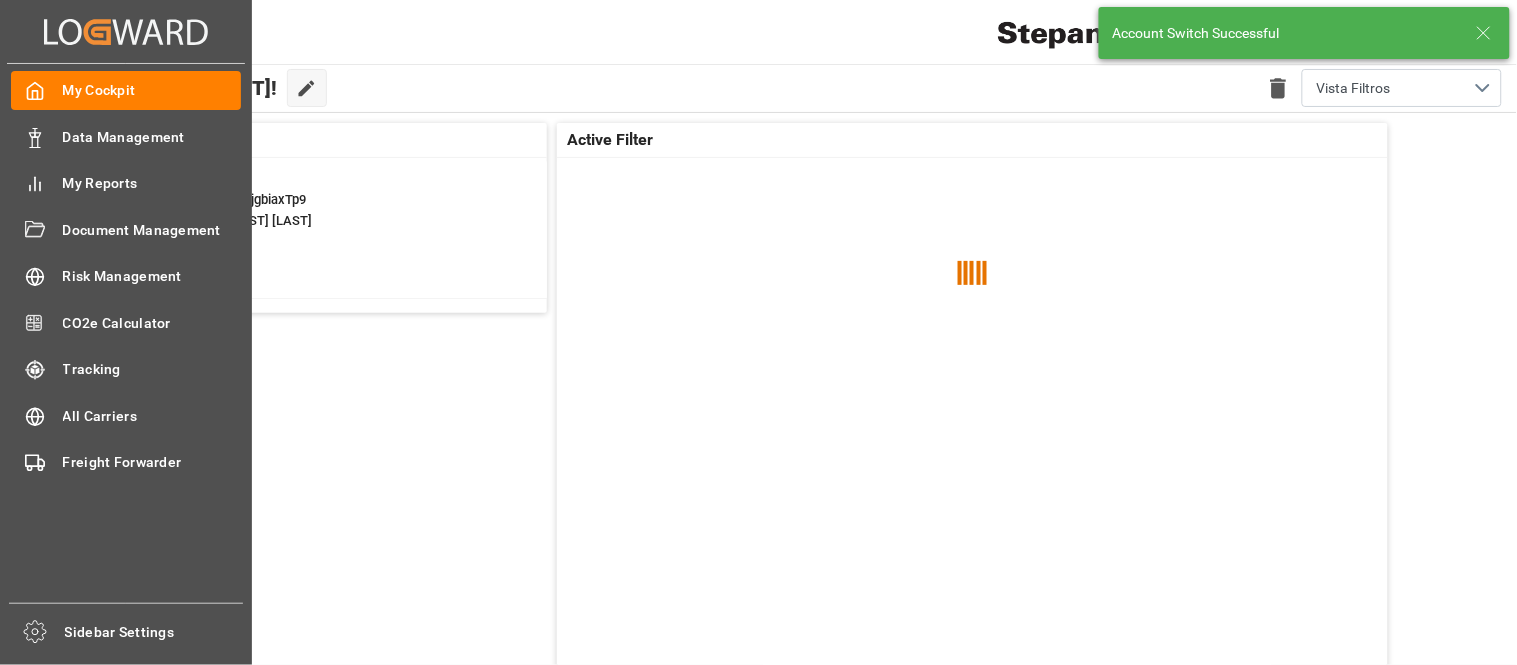click on "My Cockpit My Cockpit Data Management Data Management My Reports My Reports Document Management Document Management Risk Management Risk Management CO2e Calculator CO2e Calculator Tracking Tracking All Carriers All Carriers Freight Forwarder Freight Forwarder" at bounding box center (126, 333) 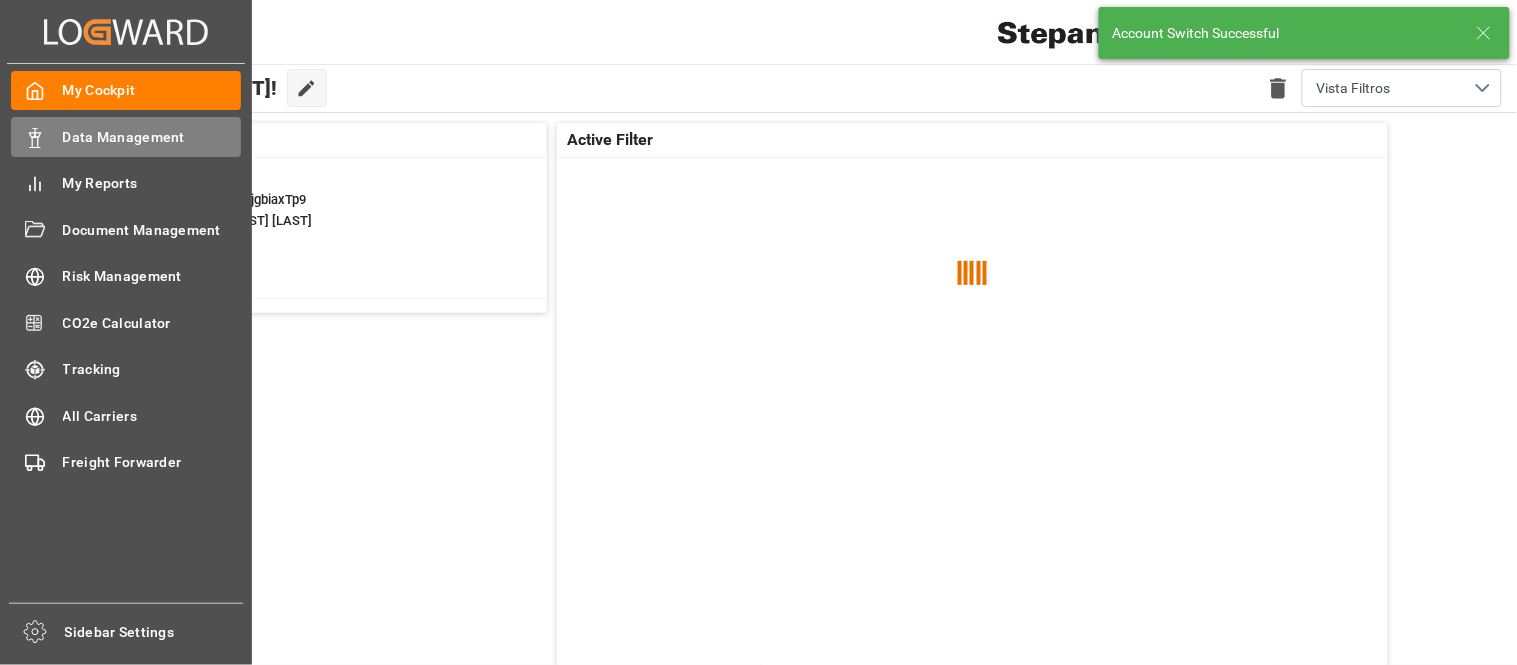 click on "Data Management Data Management" at bounding box center (126, 136) 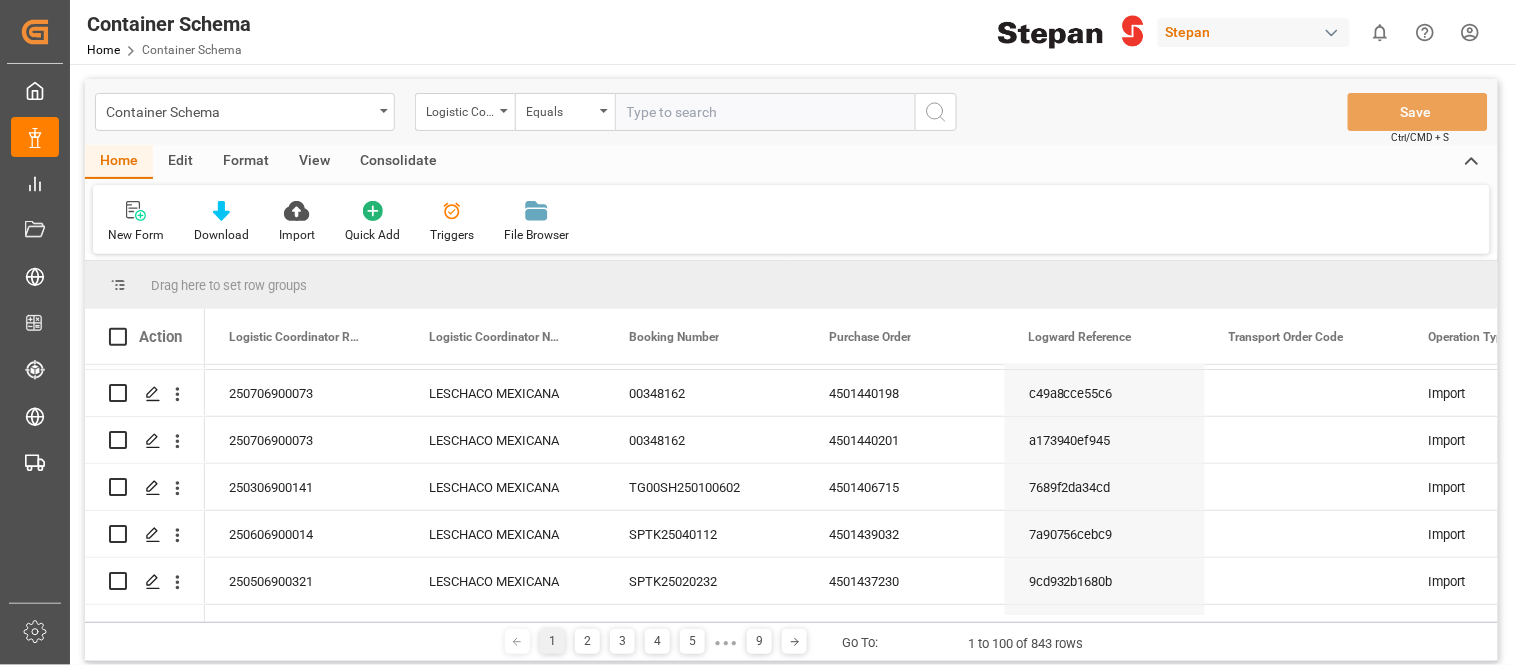 scroll, scrollTop: 4455, scrollLeft: 0, axis: vertical 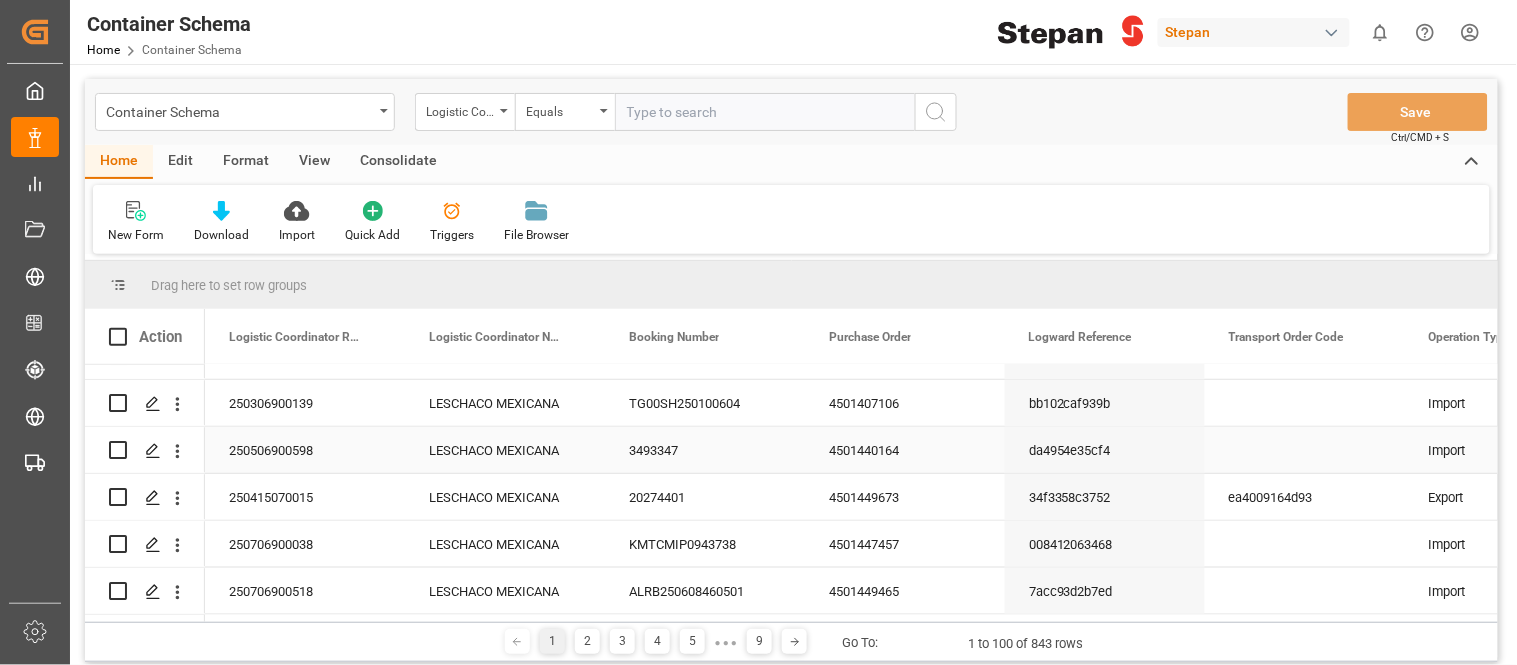 click on "LESCHACO MEXICANA" at bounding box center (505, 450) 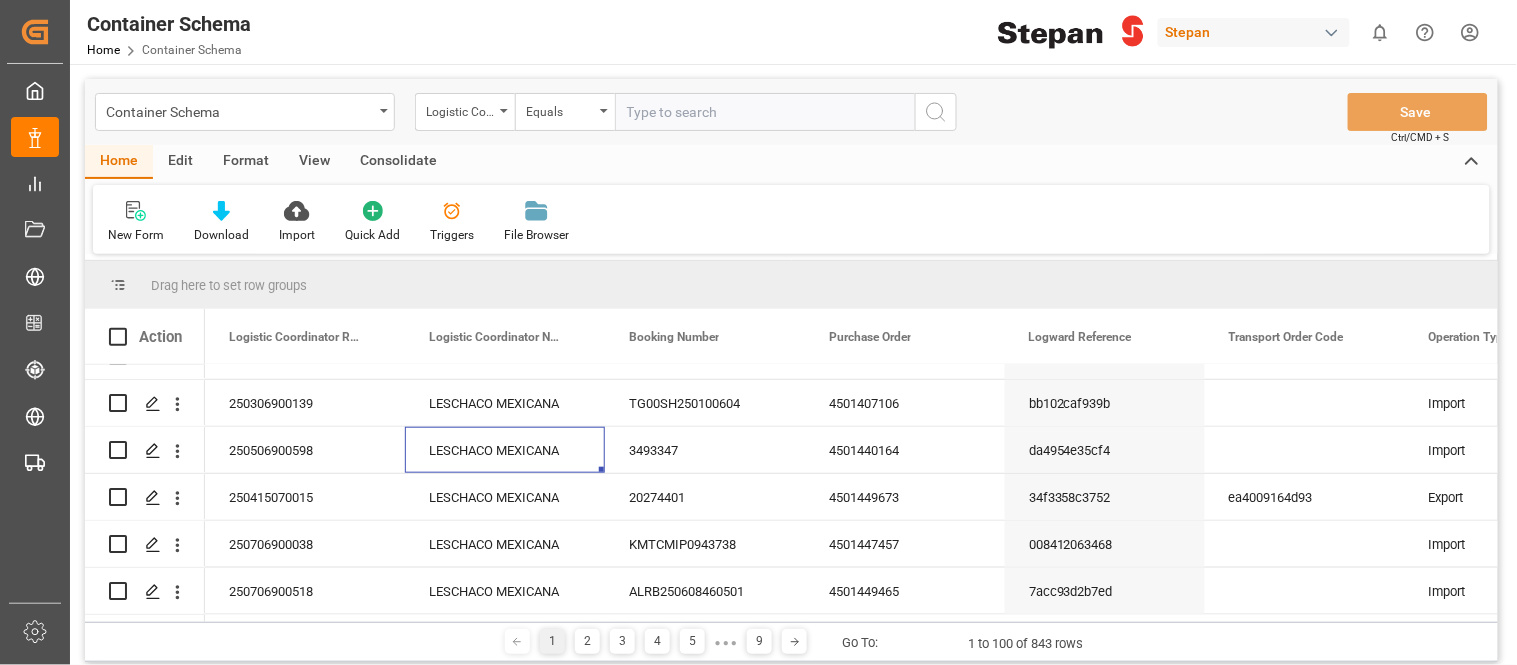 click on "Stepan" at bounding box center [1254, 32] 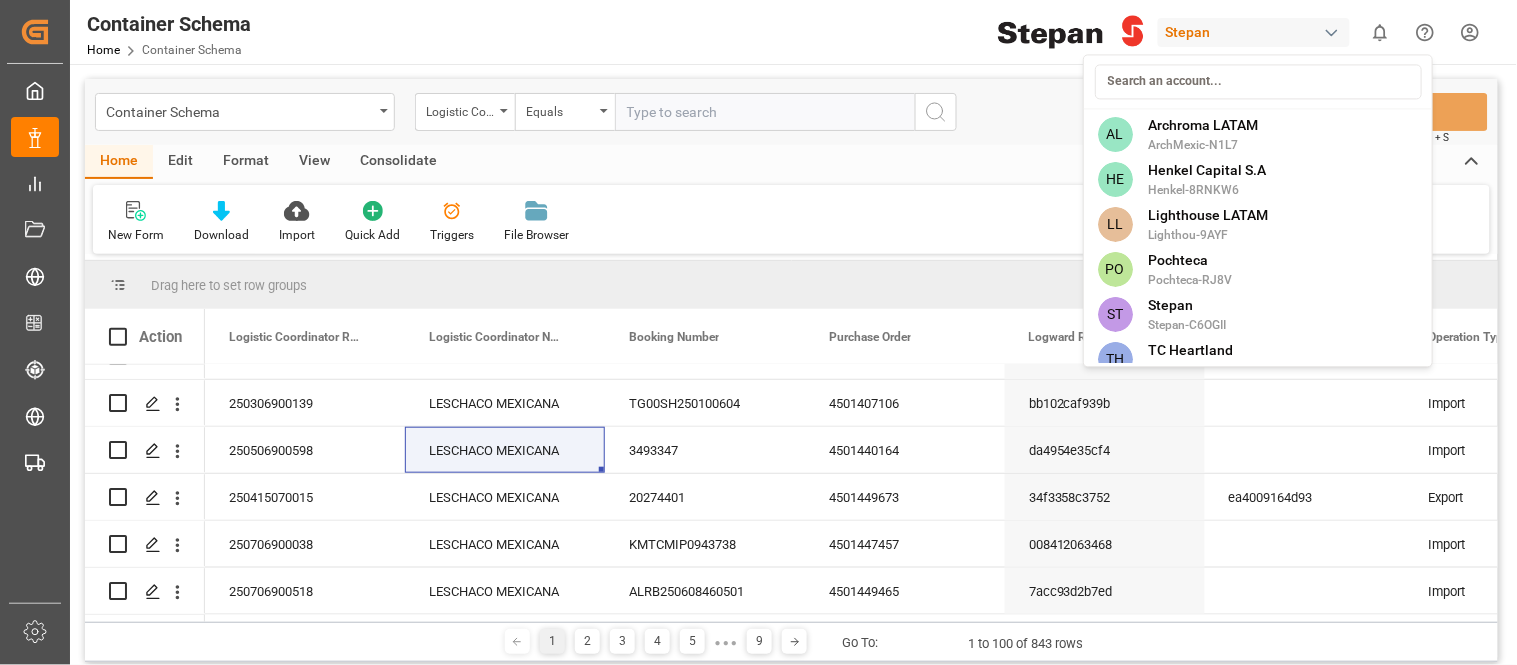 click on "Created by potrace 1.15, written by Peter Selinger 2001-2017 Created by potrace 1.15, written by Peter Selinger 2001-2017 My Cockpit My Cockpit Data Management Data Management My Reports My Reports Document Management Document Management Risk Management Risk Management CO2e Calculator CO2e Calculator Tracking Tracking All Carriers All Carriers Freight Forwarder Freight Forwarder Sidebar Settings Back to main menu Container Schema Home Container Schema Stepan 0 Notifications Only show unread All Mark all categories read No notifications Container Schema Logistic Coordinator Reference Number Equals Save Ctrl/CMD + S Home Edit Format View Consolidate New Form Download Import Quick Add Triggers File Browser
Drag here to set row groups Drag here to set column labels
Action
Yes" at bounding box center [758, 332] 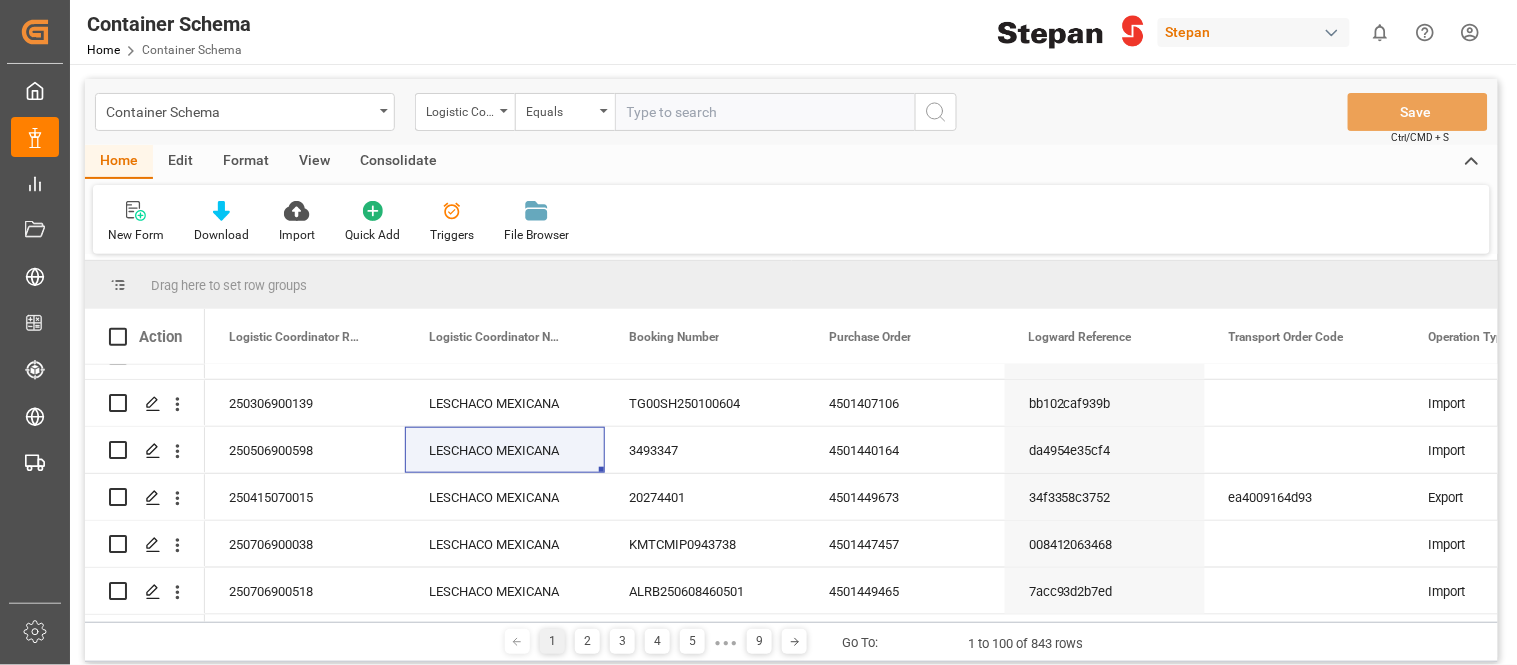 click at bounding box center (1332, 33) 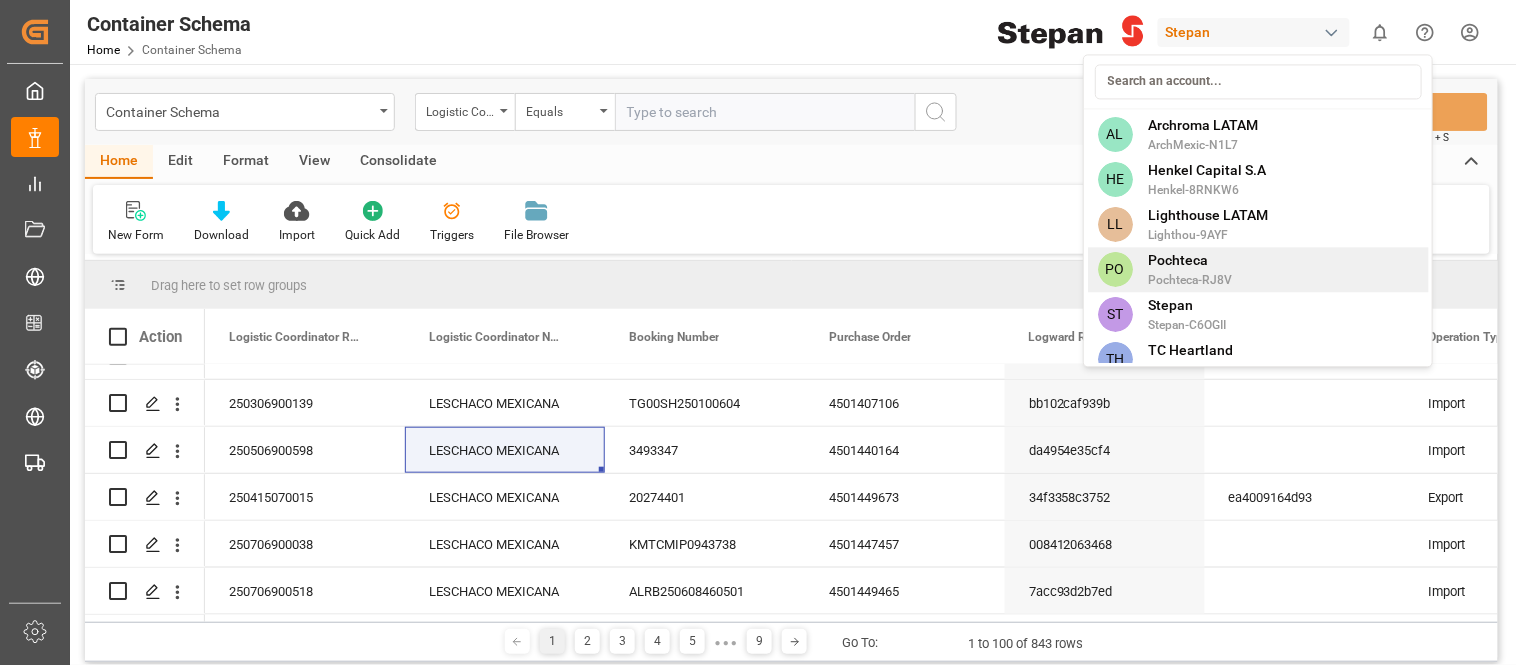 click on "Pochteca" at bounding box center [1191, 260] 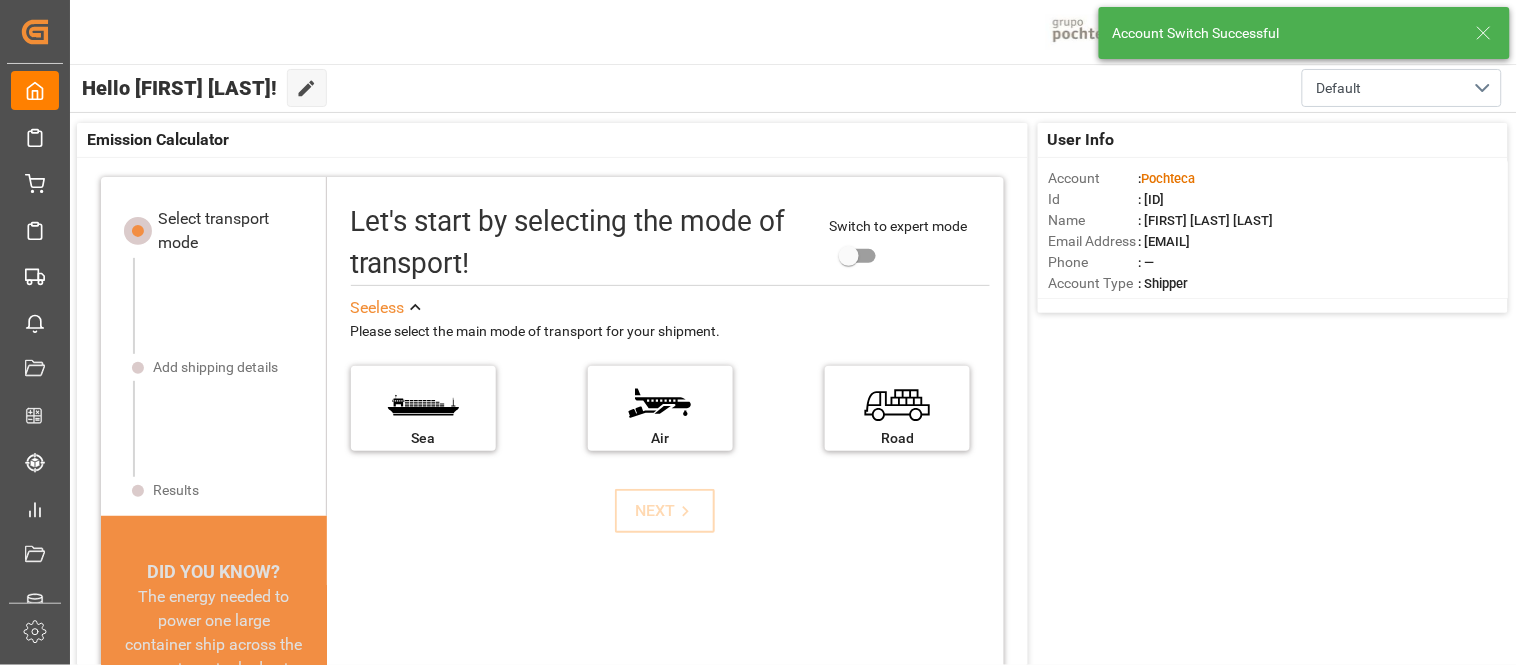 click 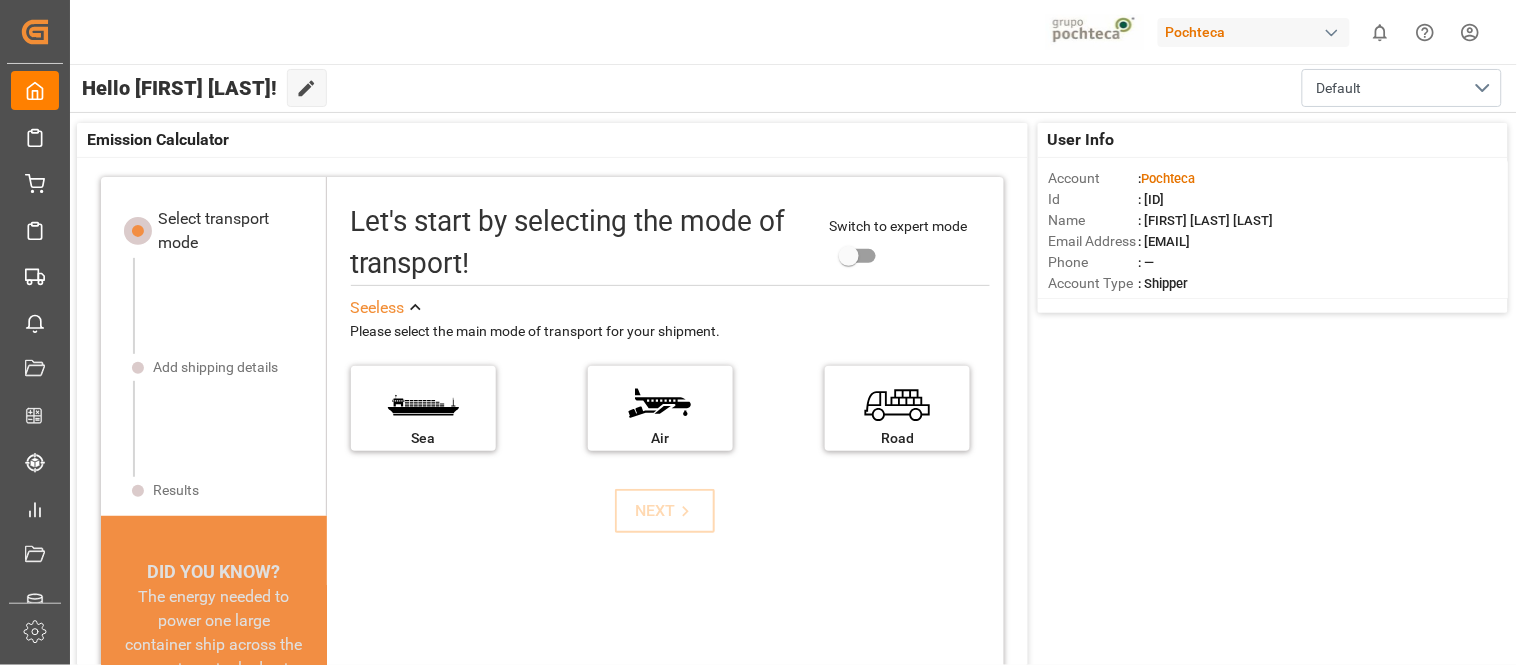 click on "Pochteca" at bounding box center (1254, 32) 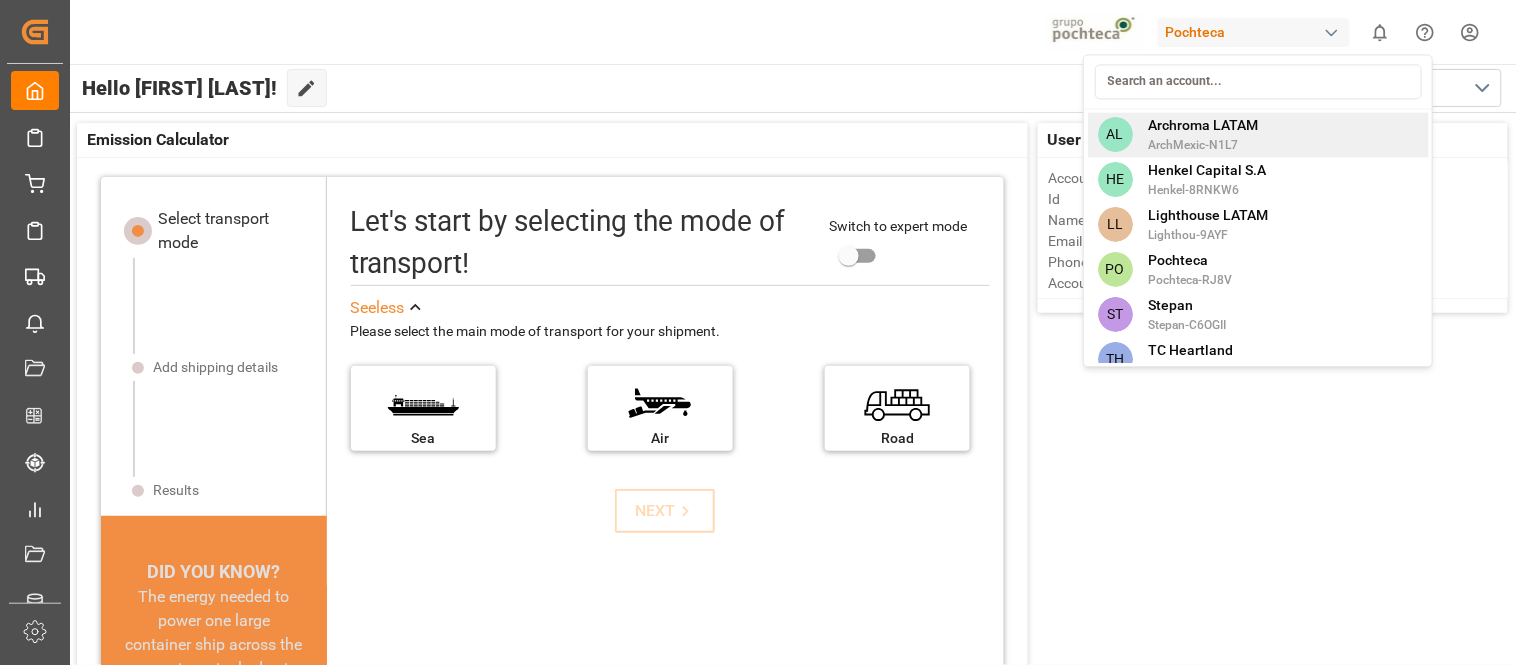 click on "ArchMexic-N1L7" at bounding box center [1204, 145] 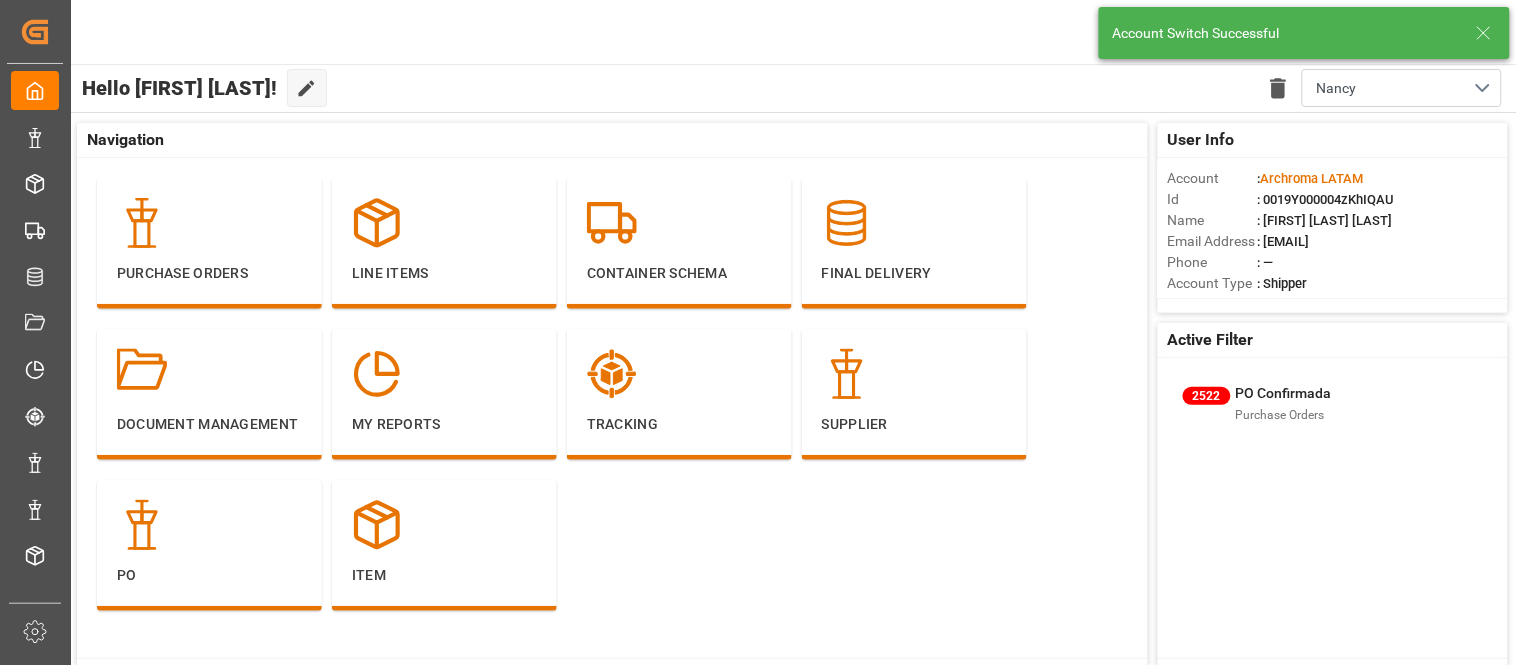 click 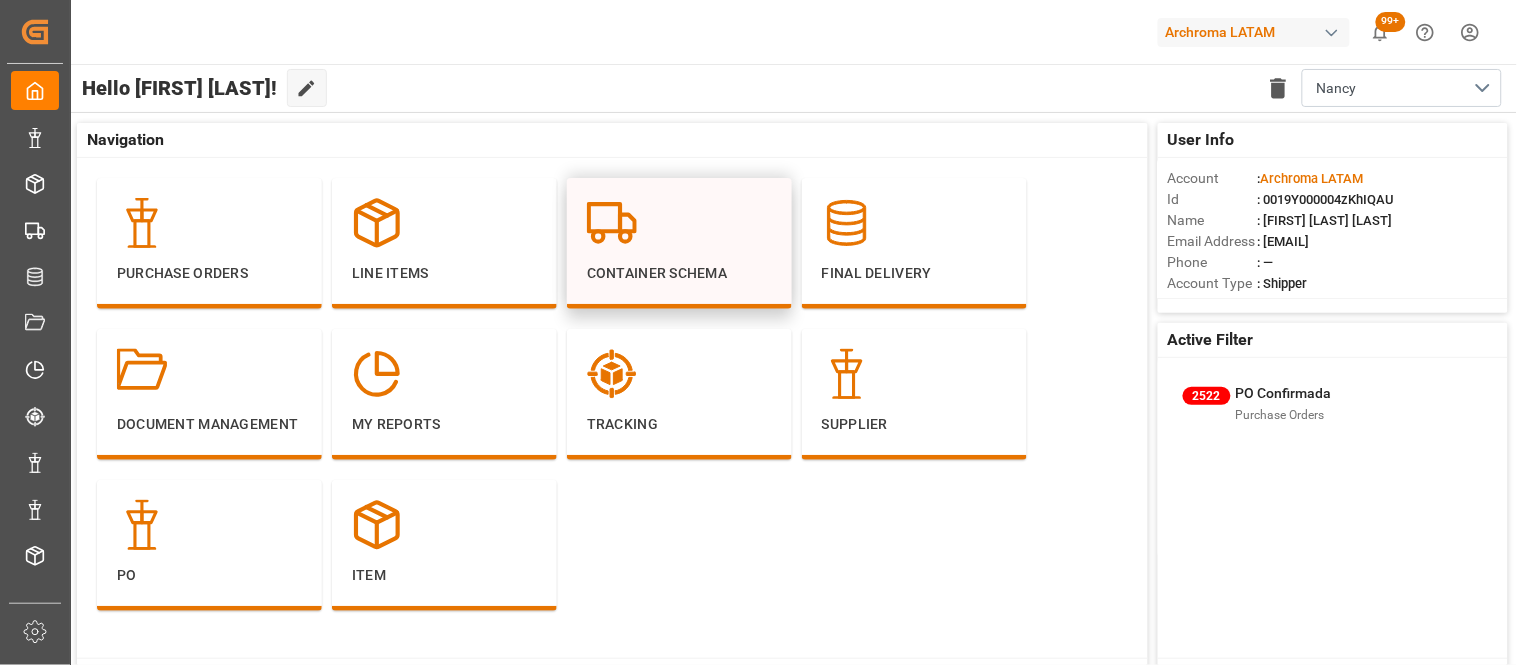 click 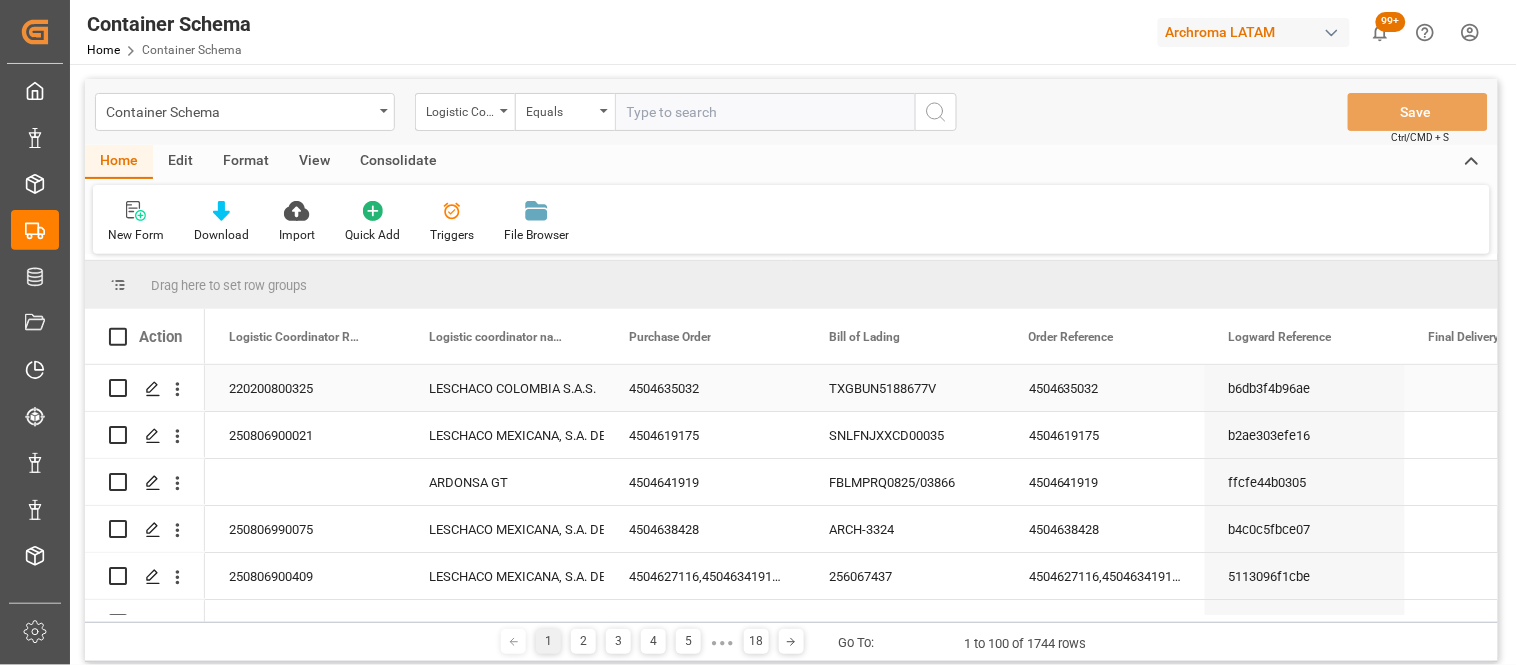 click on "LESCHACO COLOMBIA S.A.S." at bounding box center (505, 389) 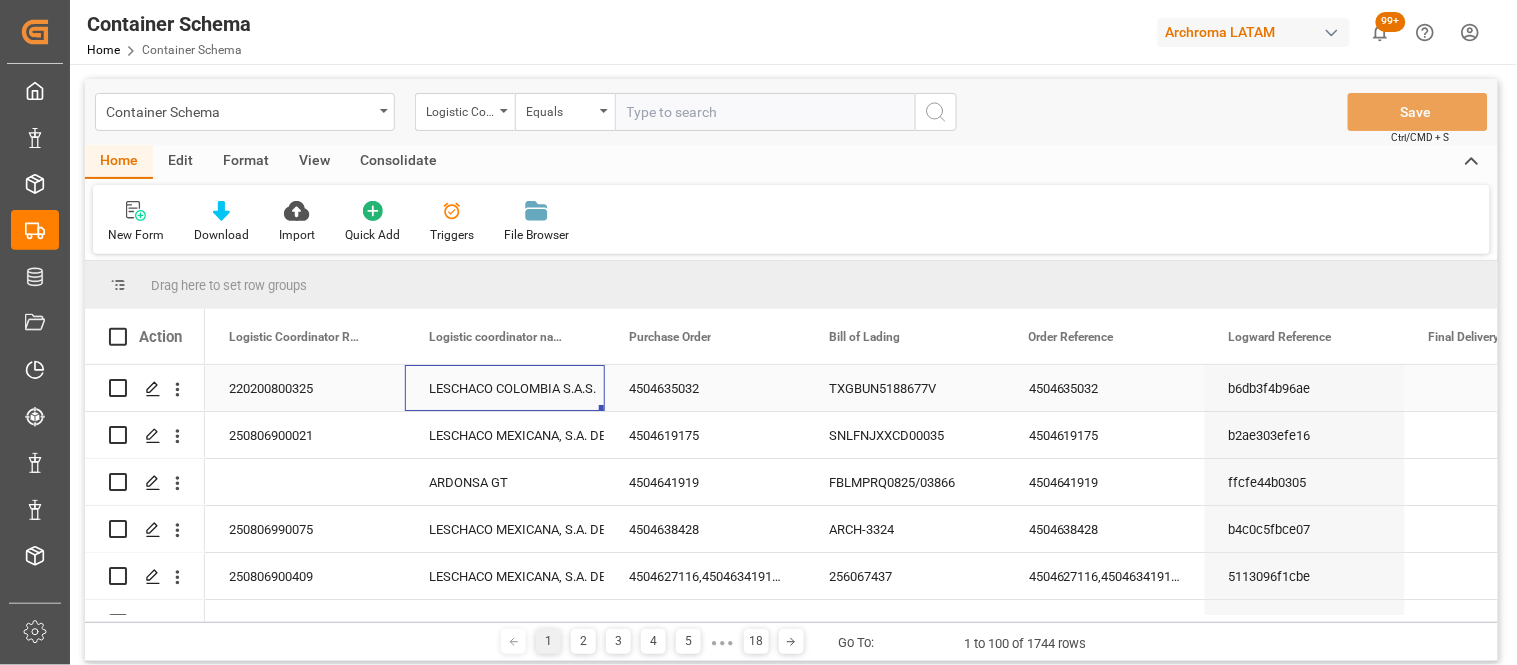 click on "LESCHACO COLOMBIA S.A.S." at bounding box center (505, 389) 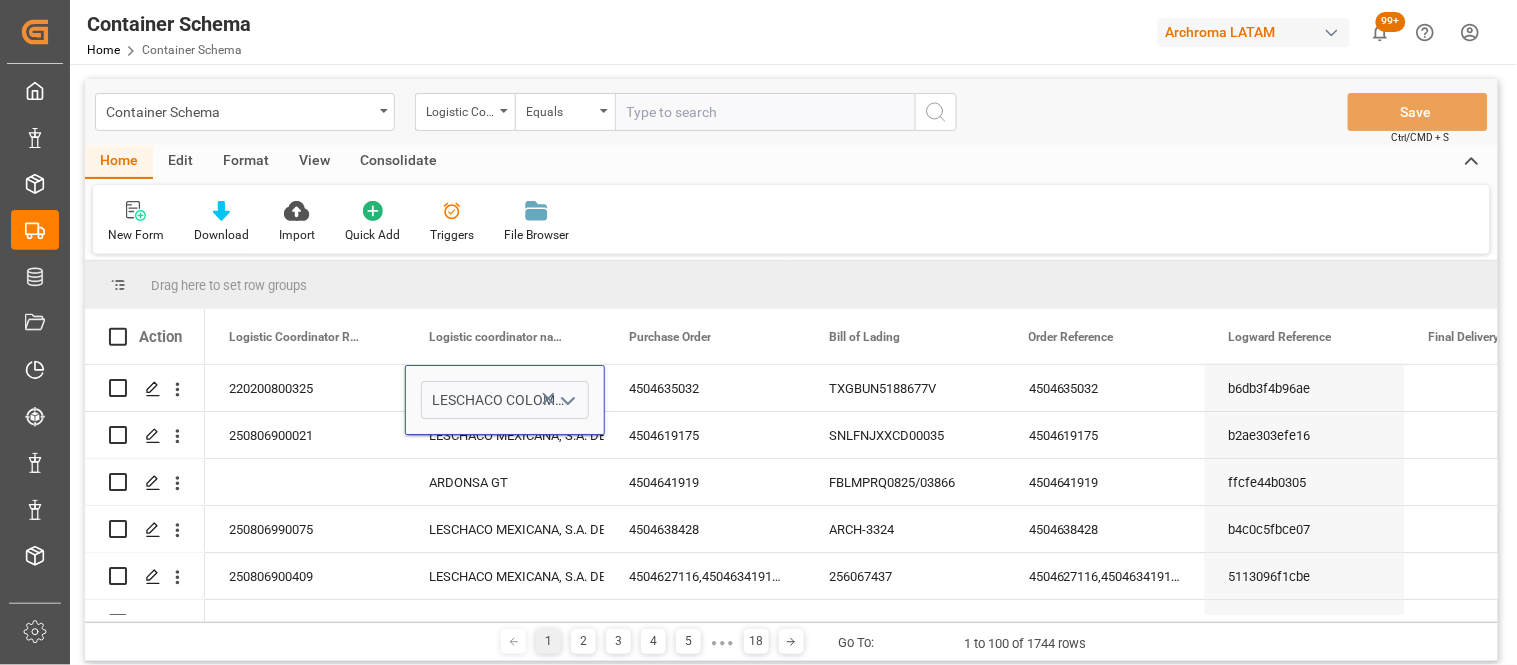 click on "Edit" at bounding box center (180, 162) 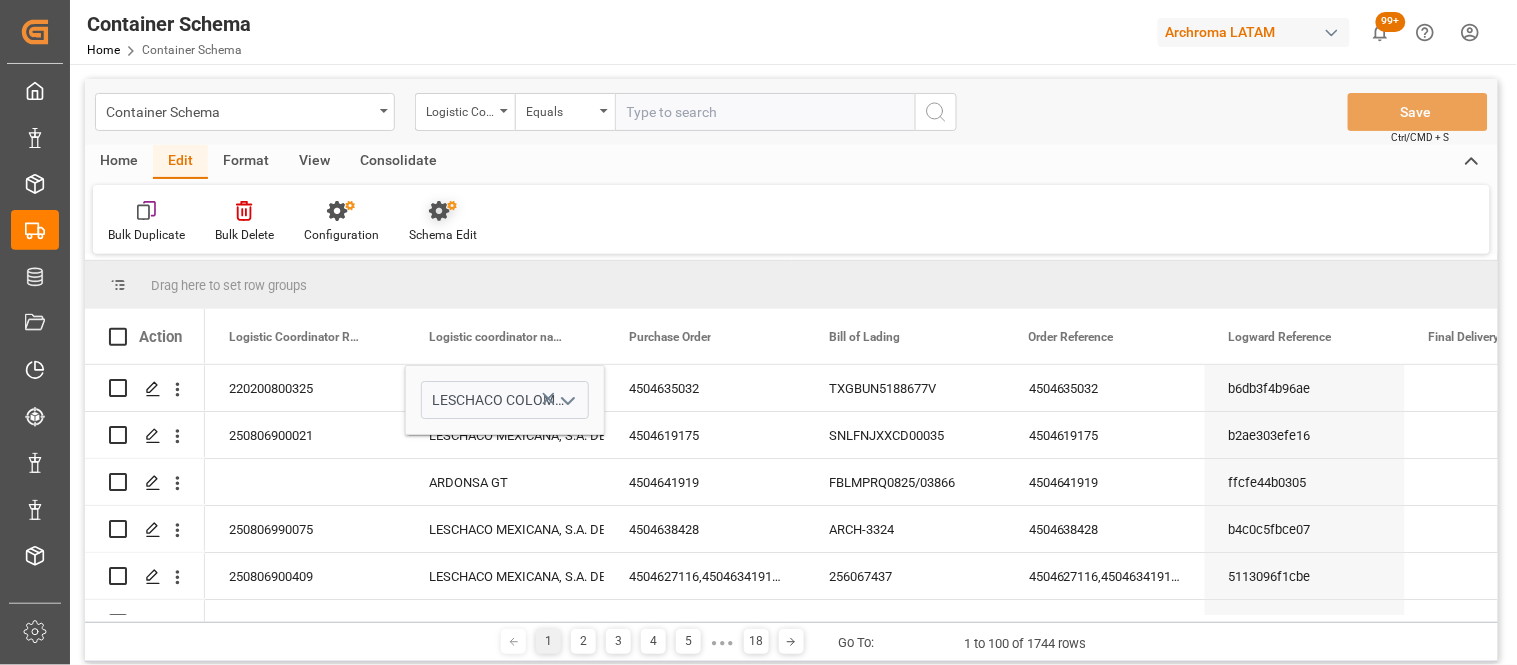 click on "Schema Edit" at bounding box center [443, 235] 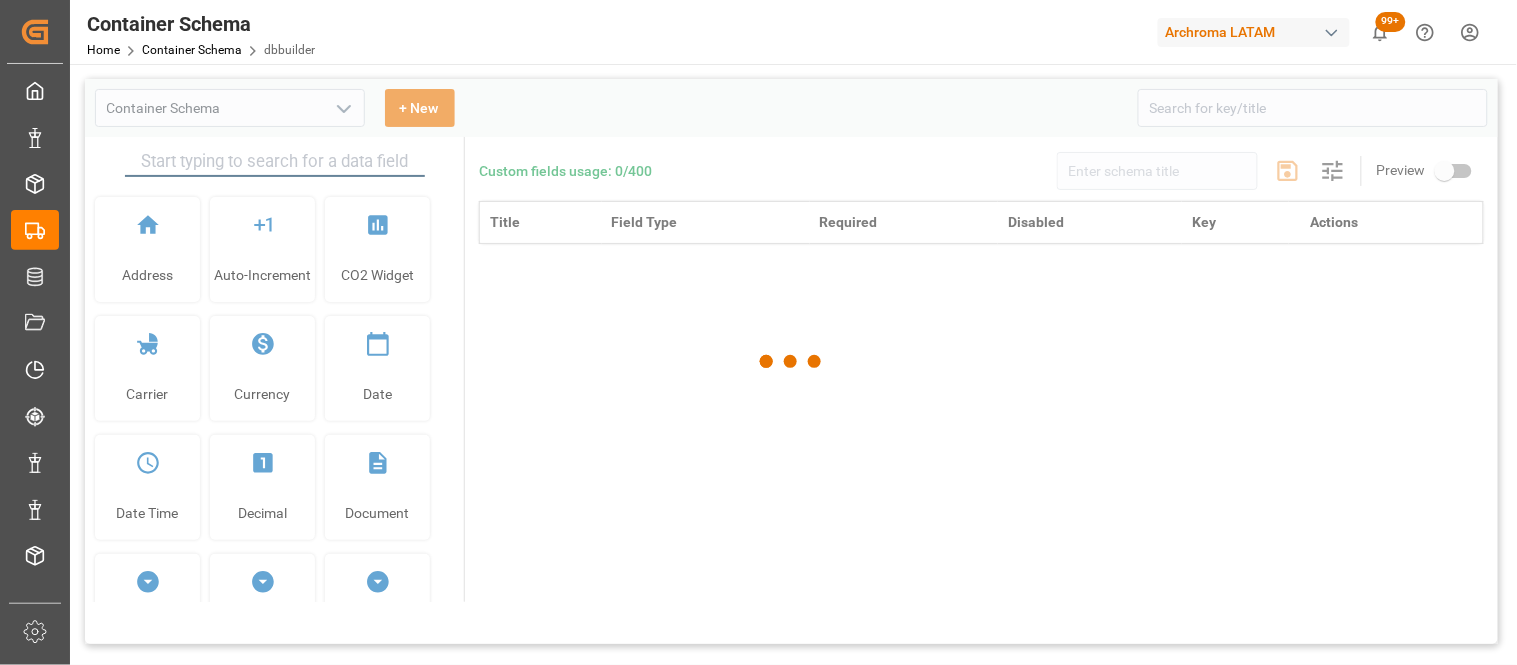 type on "Container Schema" 